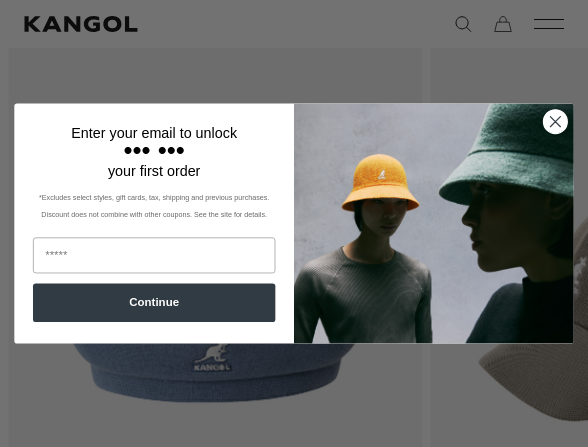 scroll, scrollTop: 0, scrollLeft: 0, axis: both 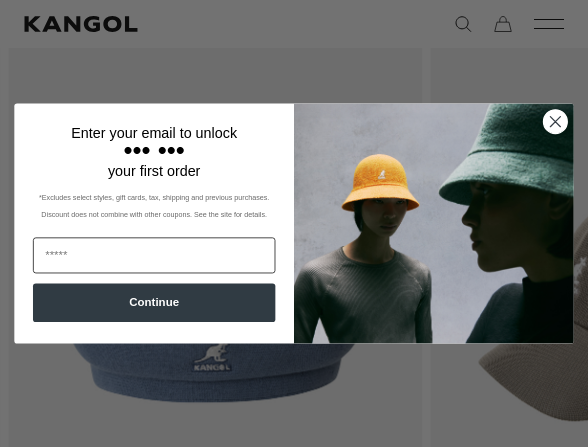 click at bounding box center (154, 255) 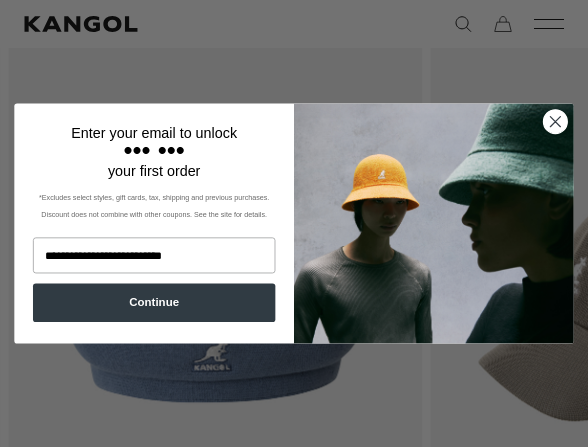 type on "**********" 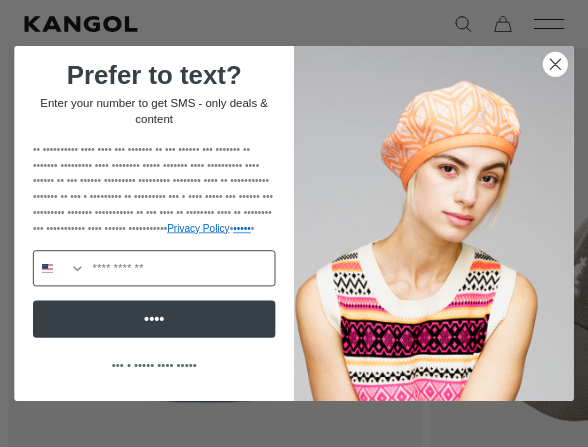 click at bounding box center [60, 268] 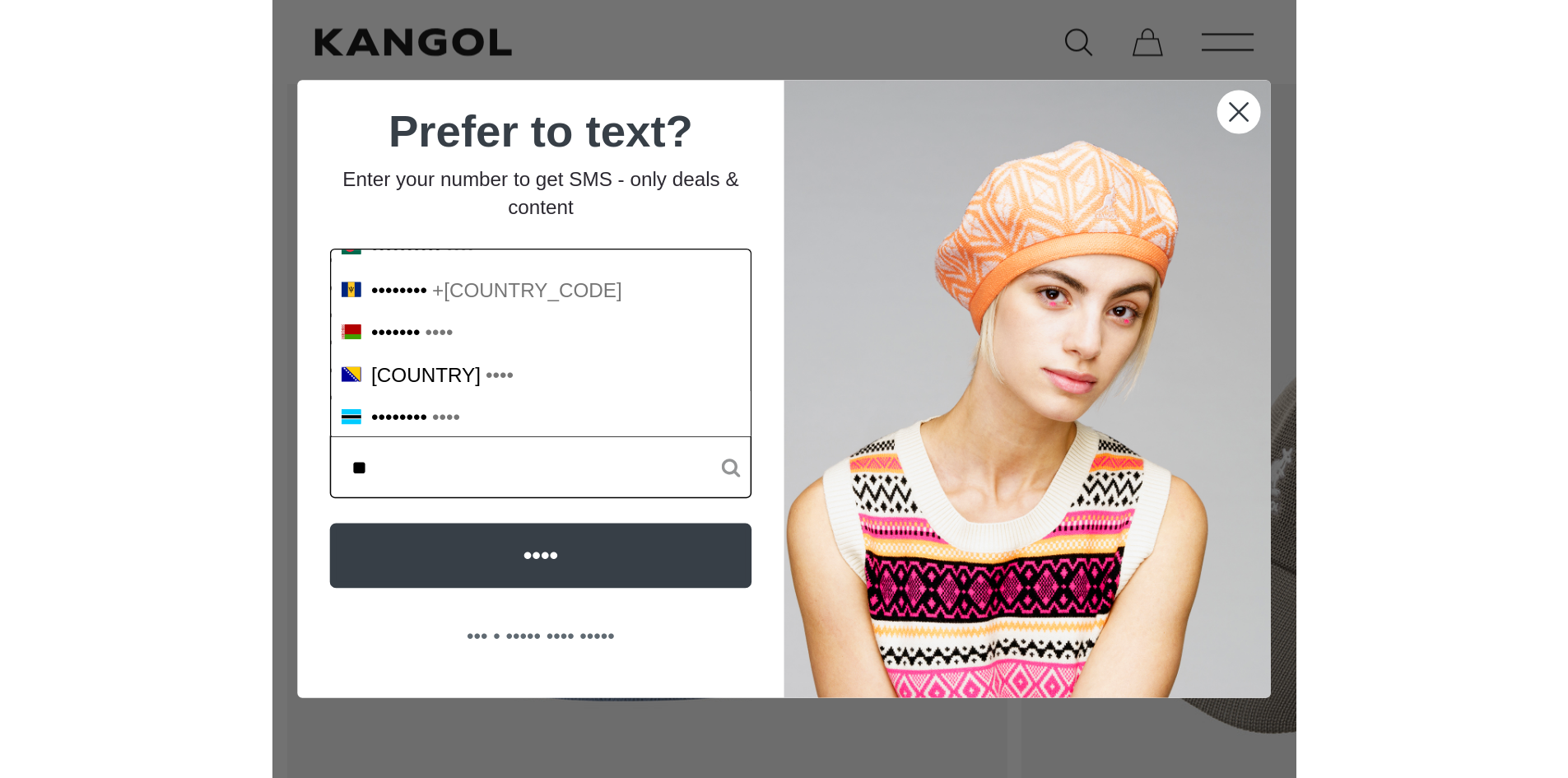 scroll, scrollTop: 17, scrollLeft: 0, axis: vertical 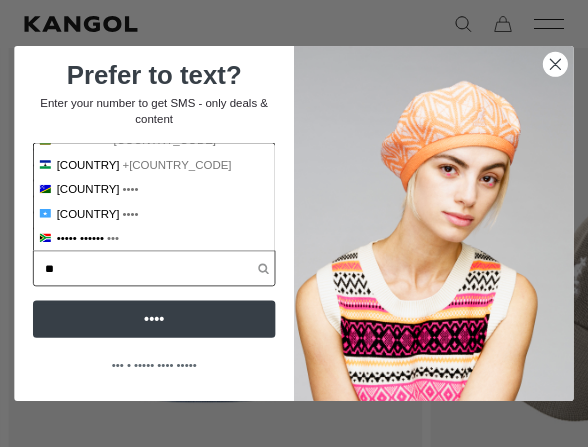 type on "**" 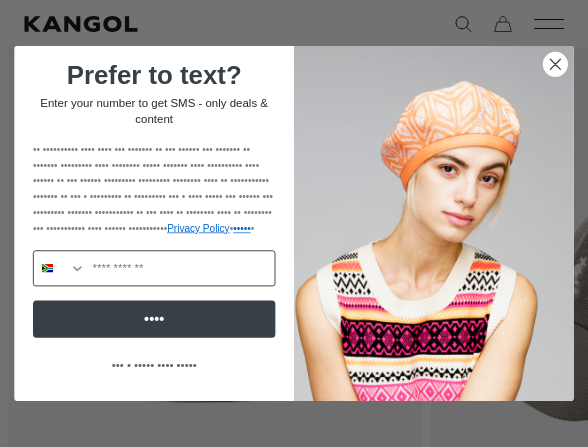 click at bounding box center (77, 268) 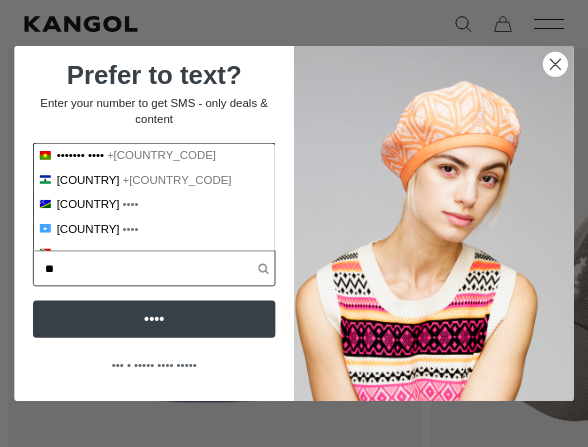 click on "**" at bounding box center (151, 268) 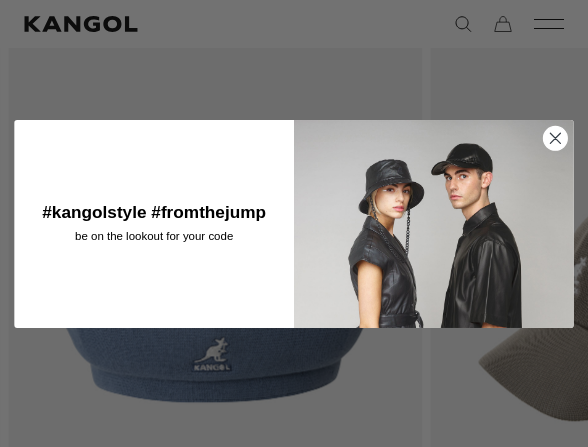 type 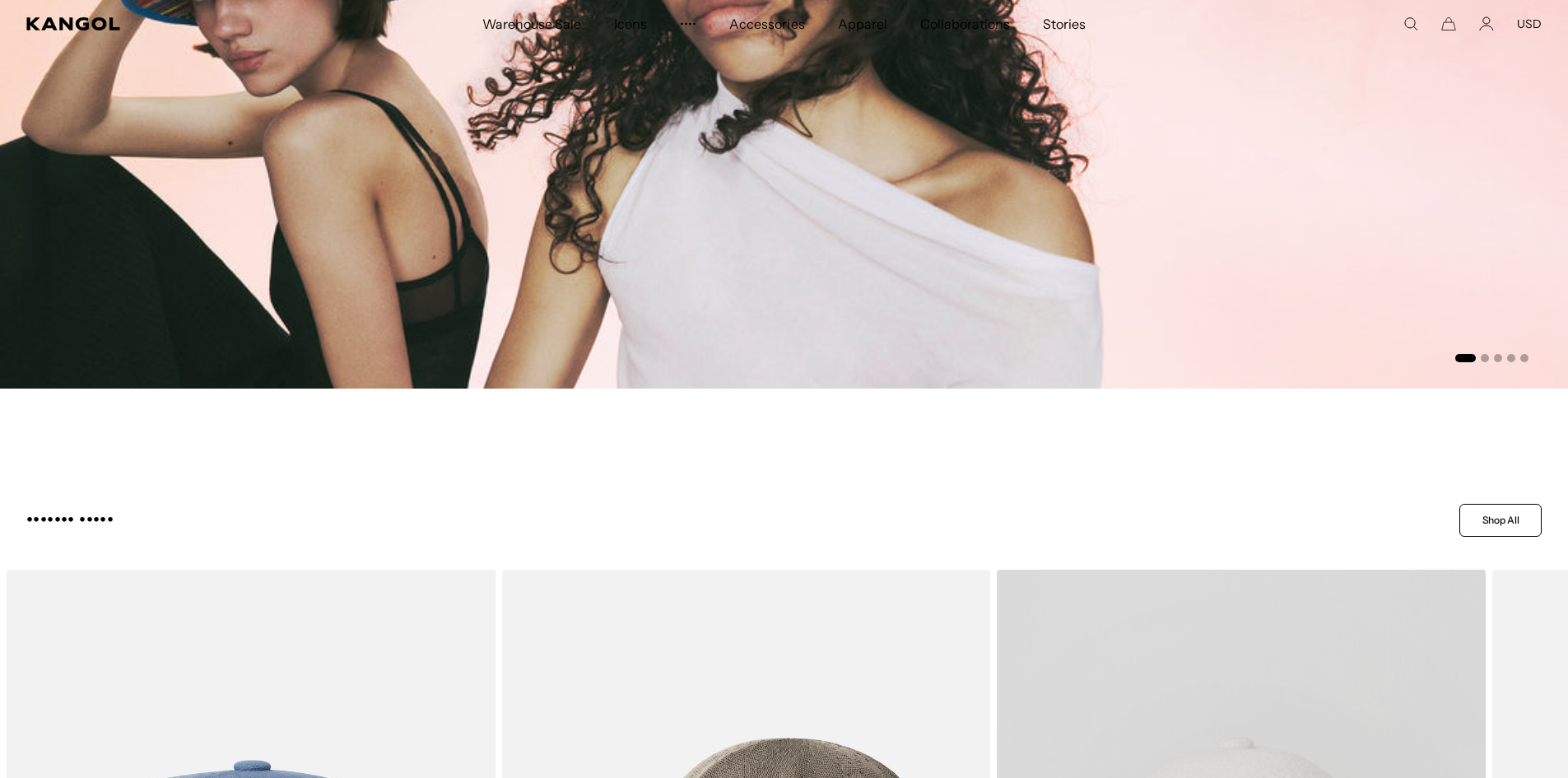 scroll, scrollTop: 0, scrollLeft: 0, axis: both 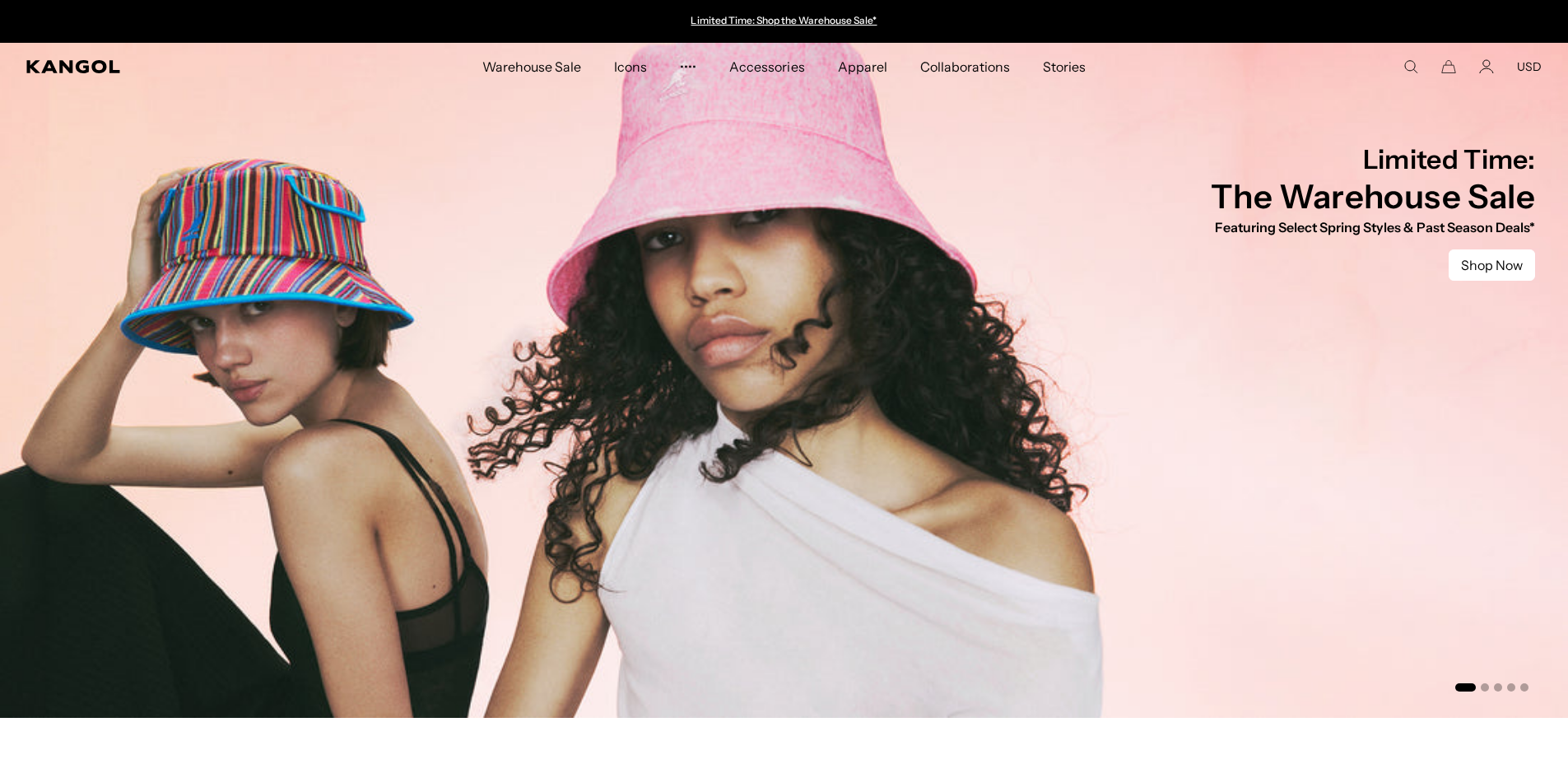 click on "USD" at bounding box center [1529, 67] 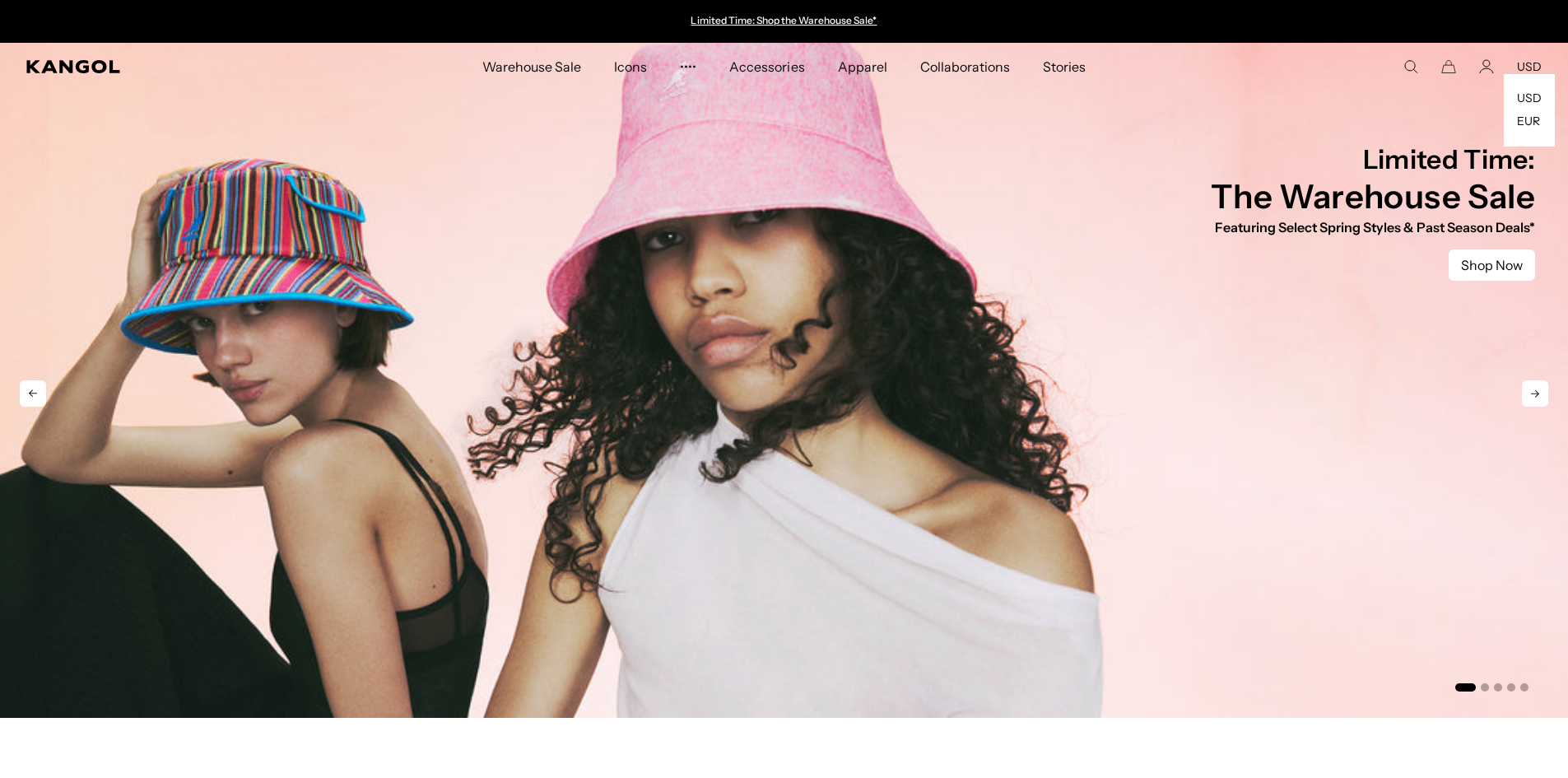 click on "The Warehouse Sale" at bounding box center (1373, 198) 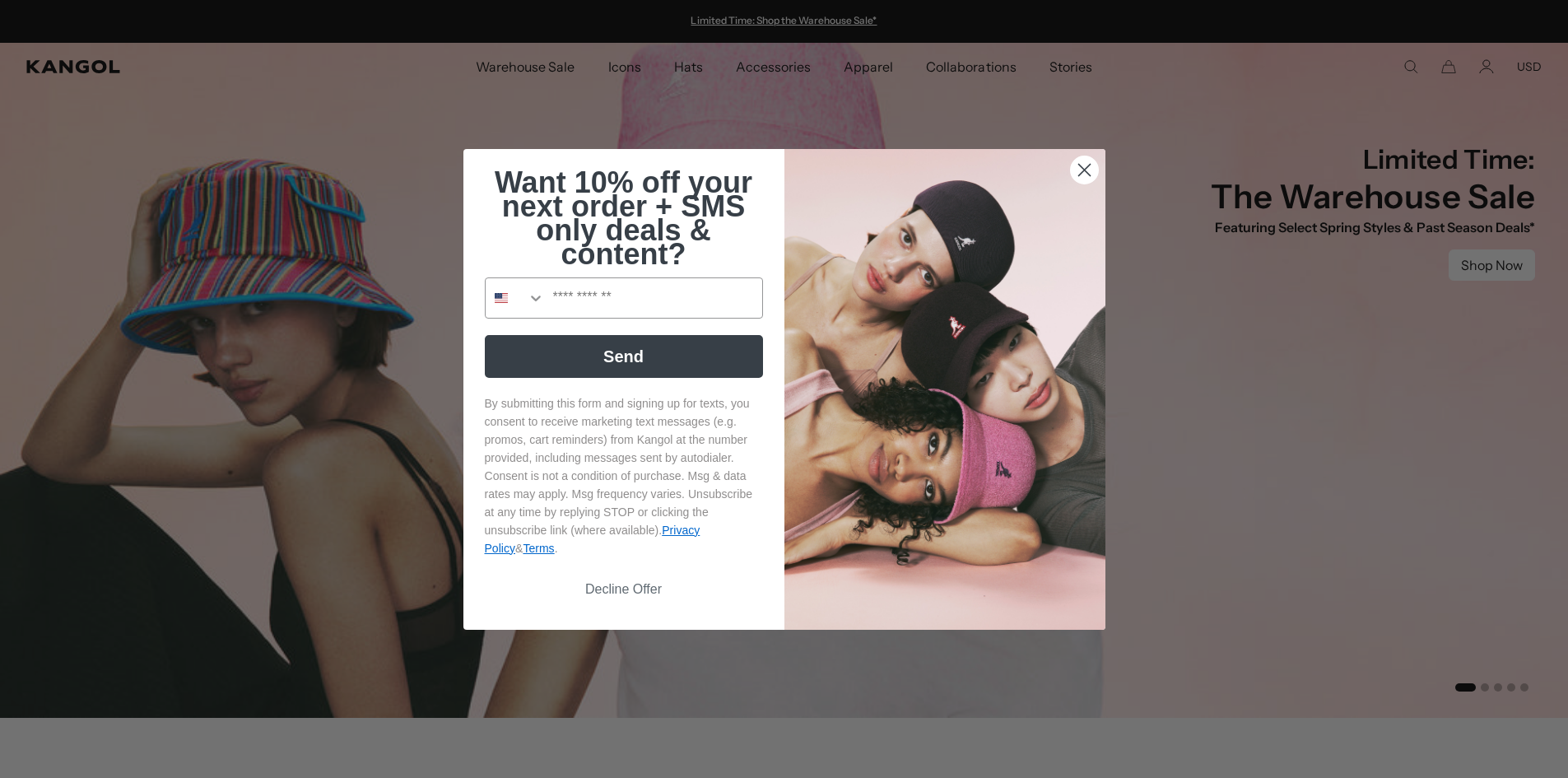 scroll, scrollTop: 0, scrollLeft: 0, axis: both 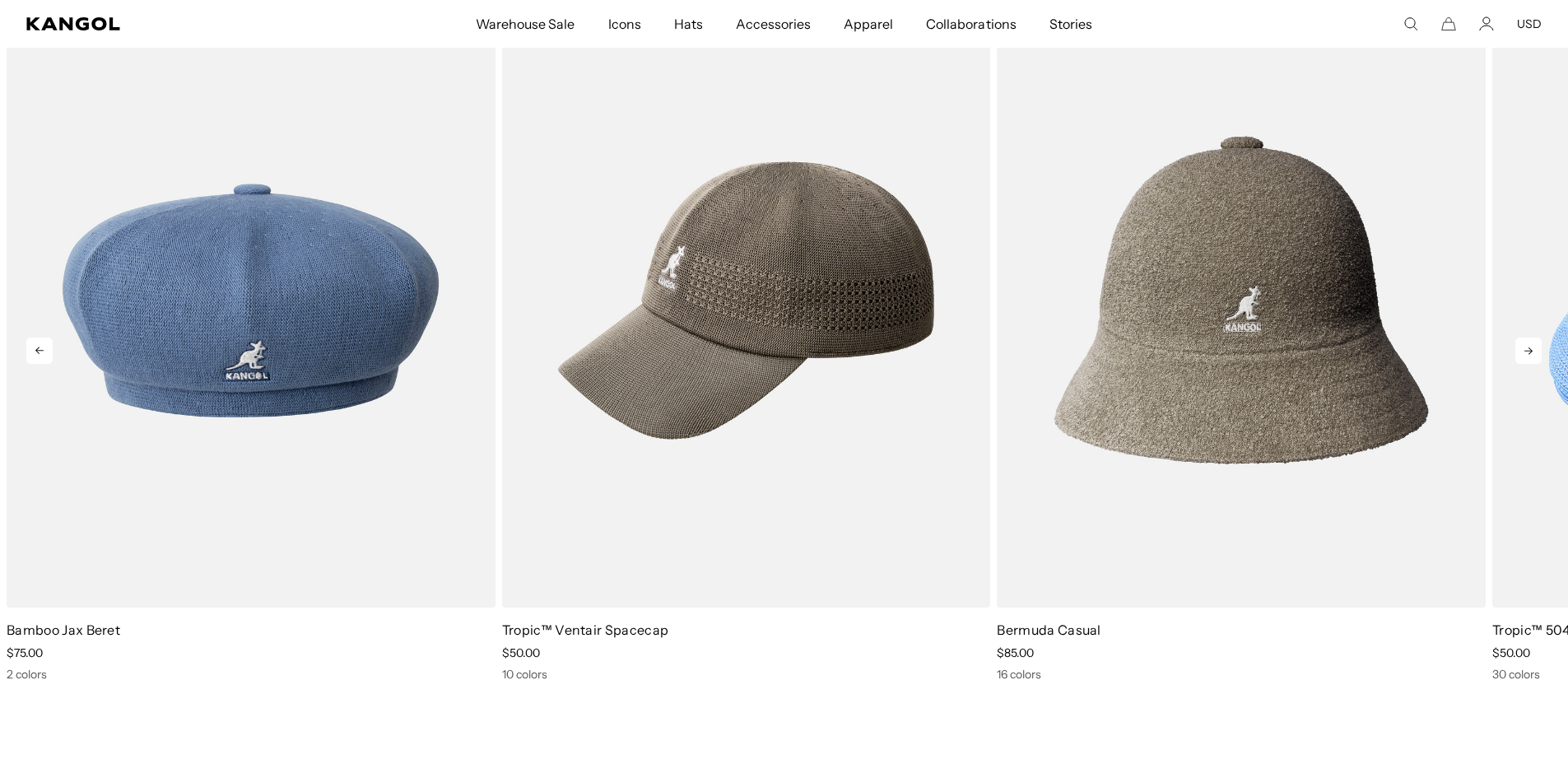 click at bounding box center (1528, 351) 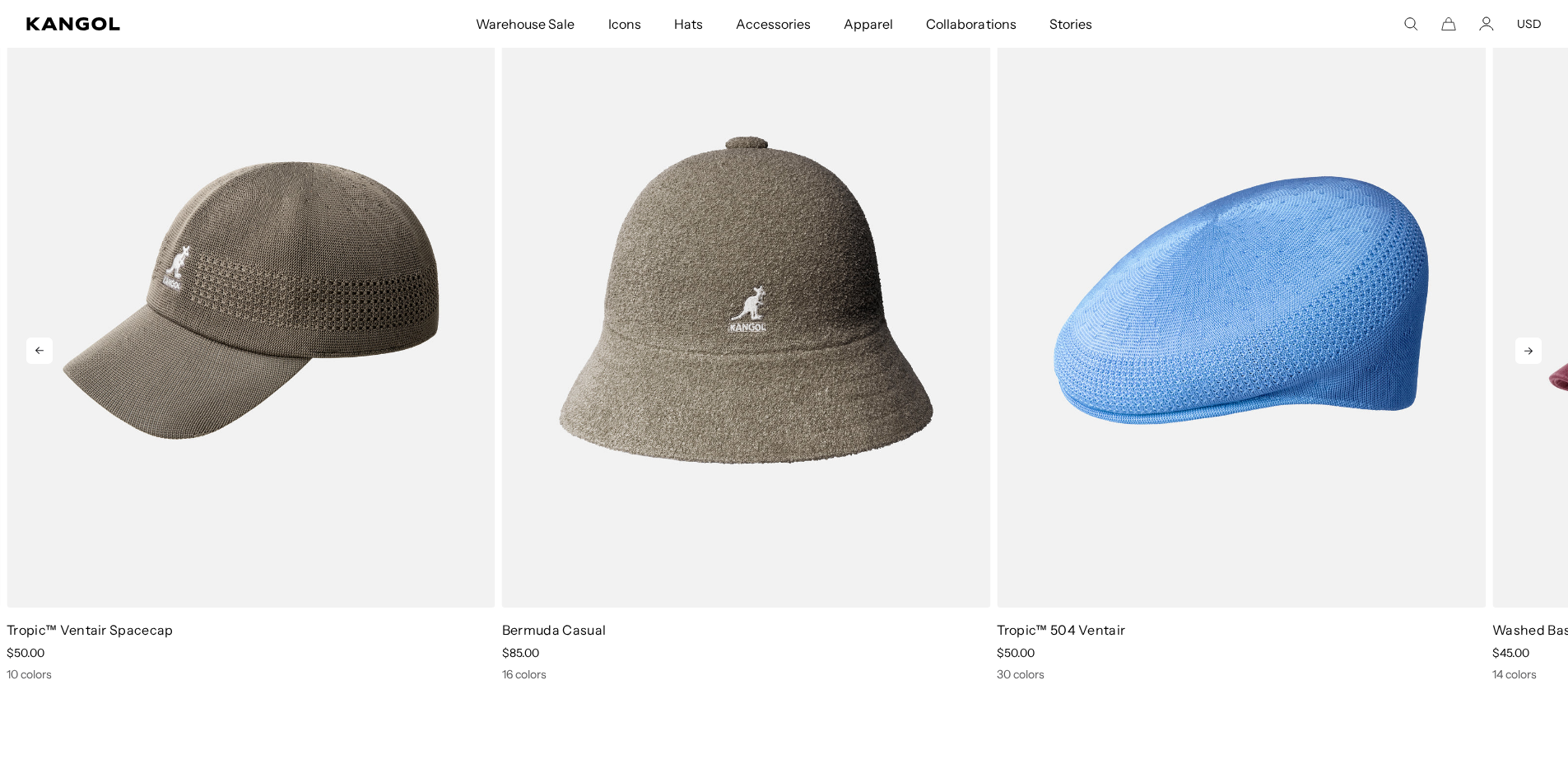 click at bounding box center (1528, 351) 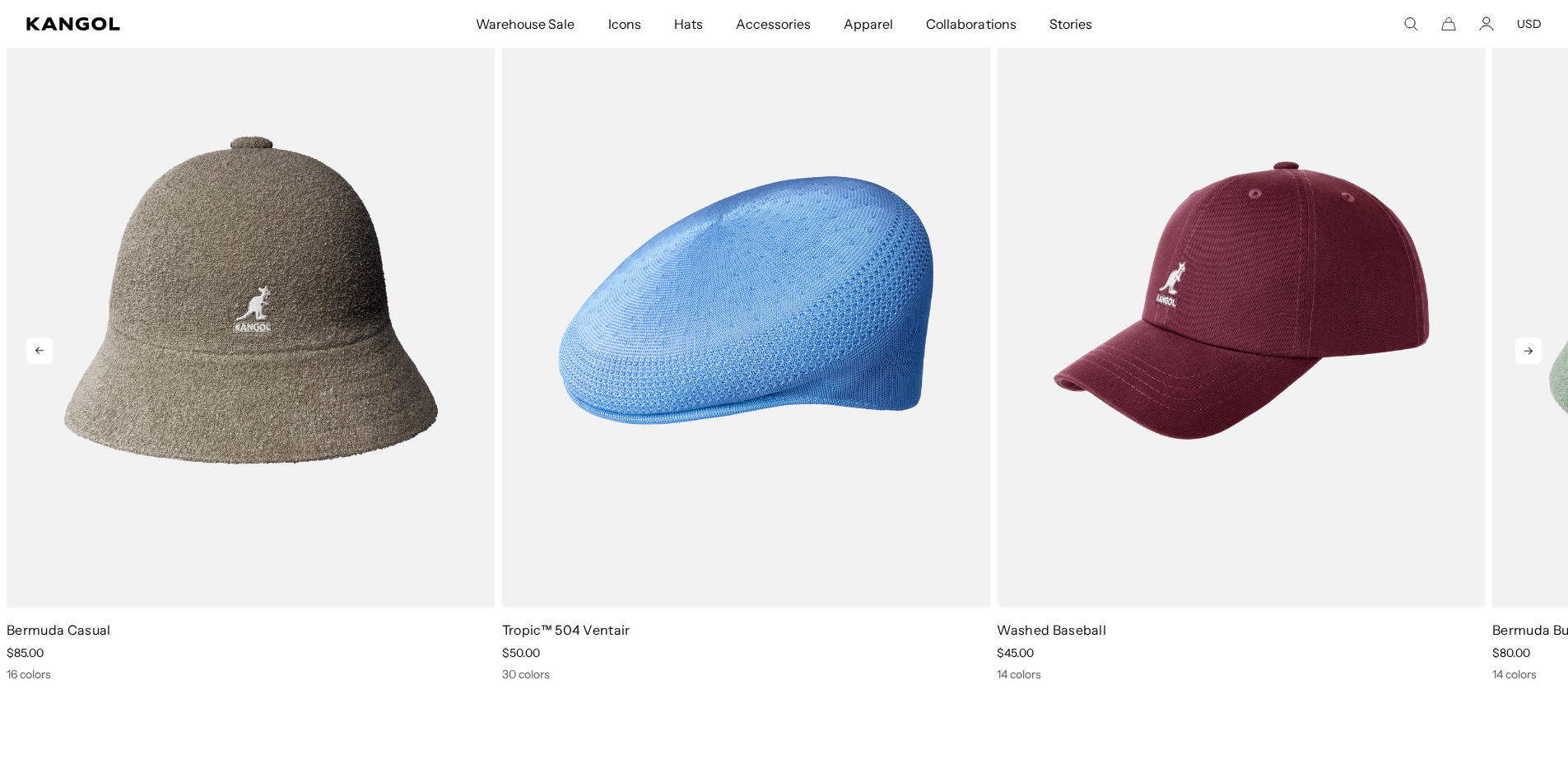 click at bounding box center [1528, 351] 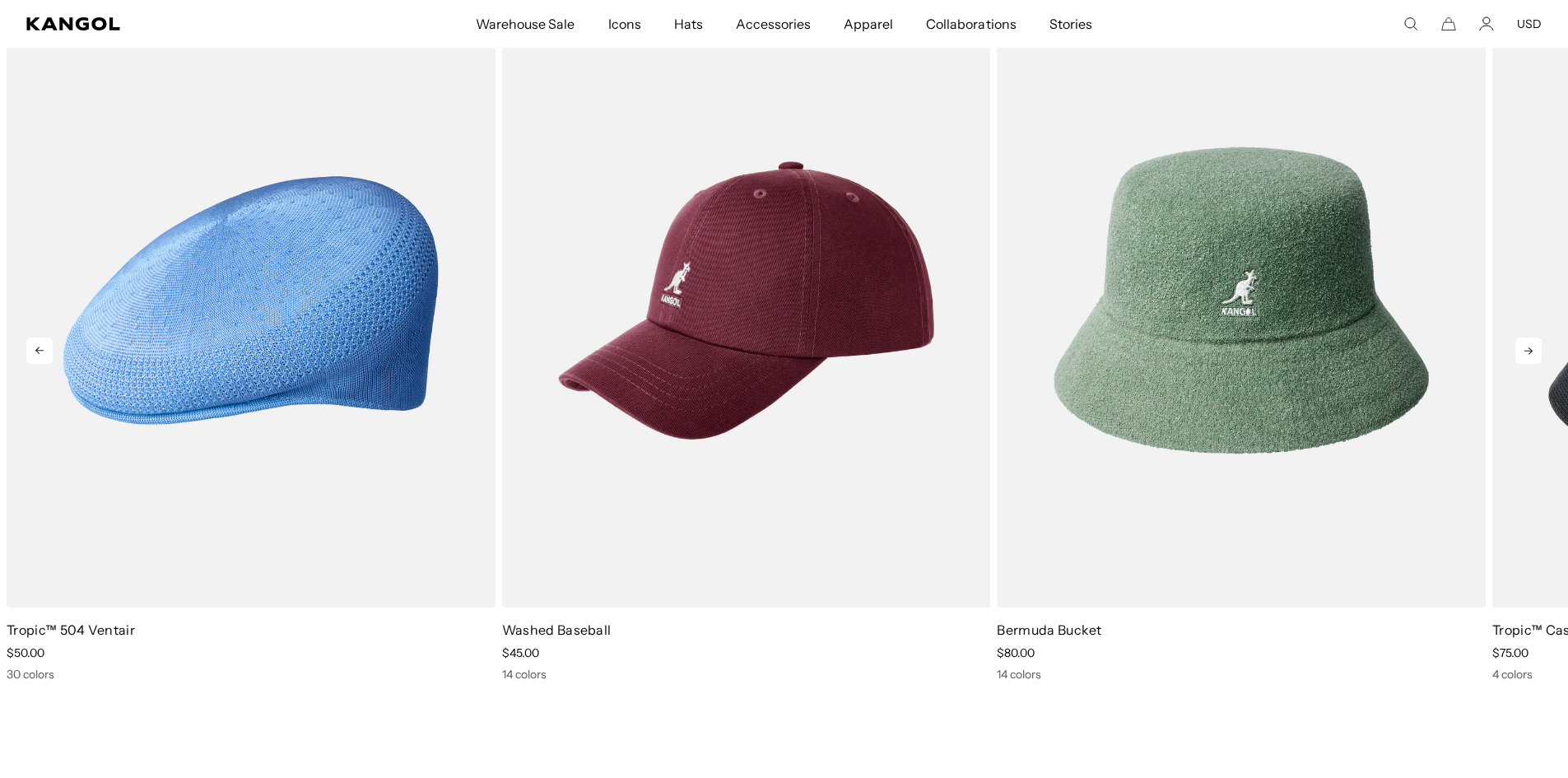 click at bounding box center (1528, 351) 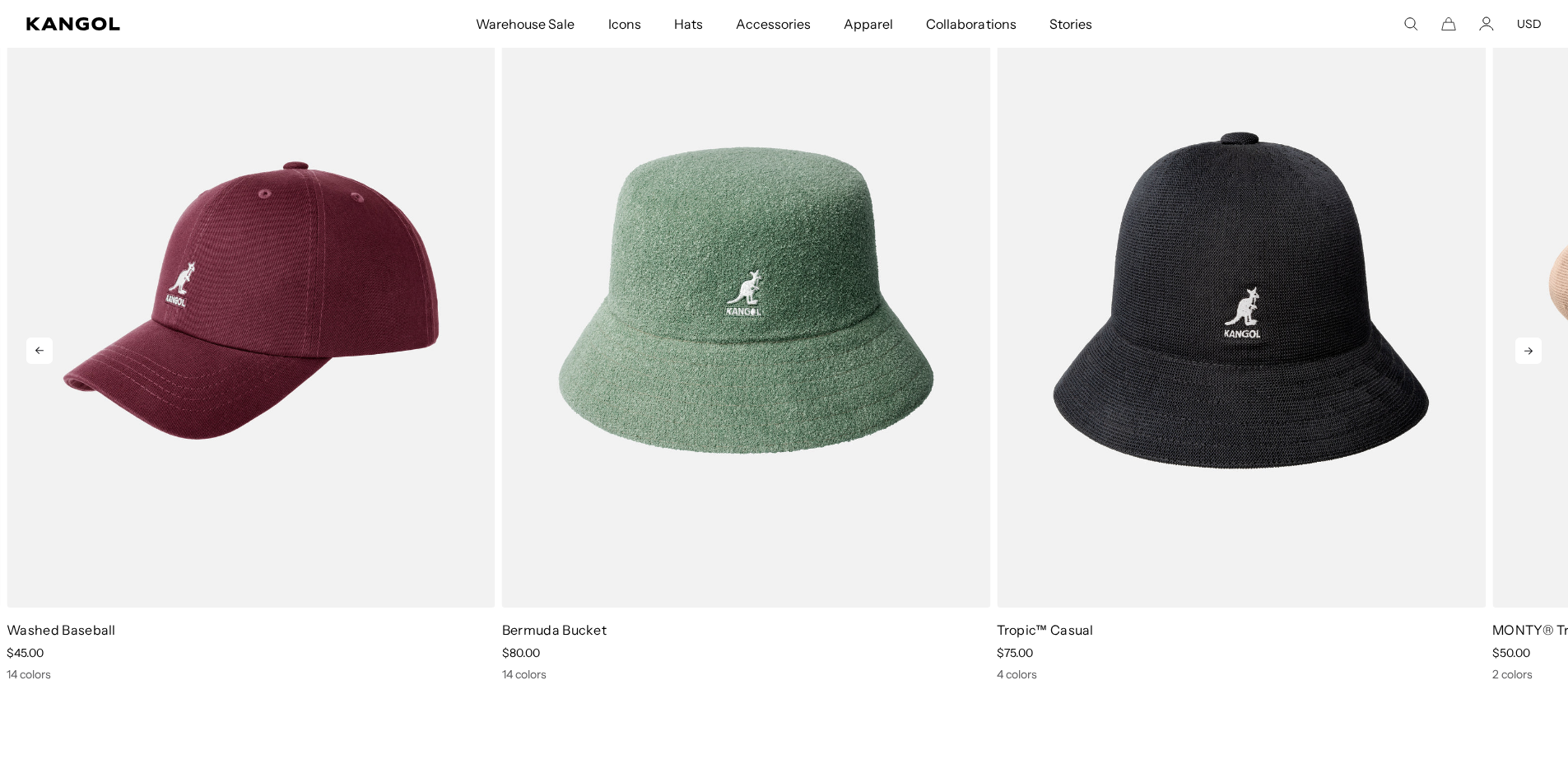 click at bounding box center [1528, 351] 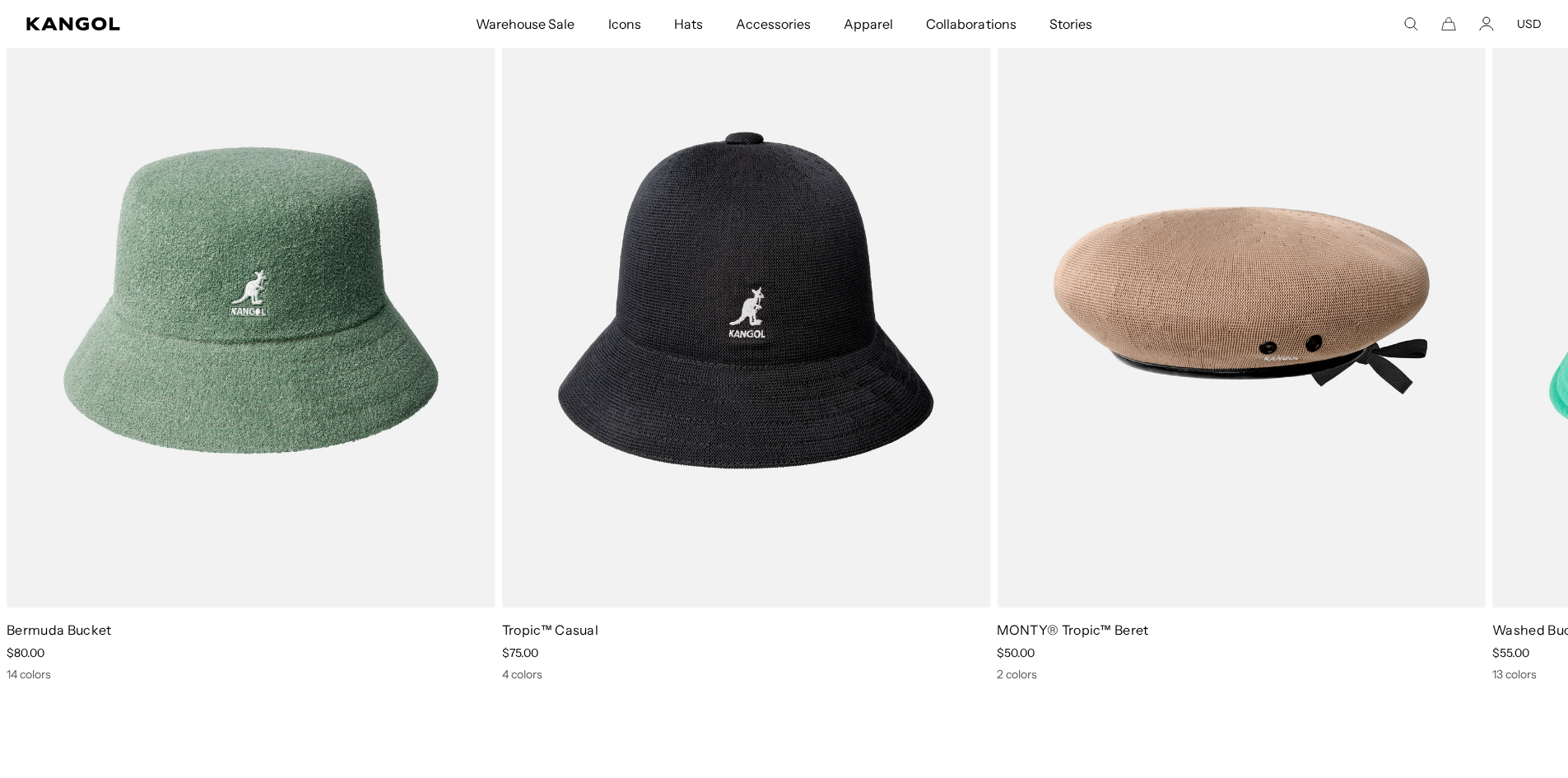 click on "USD" at bounding box center (1529, 24) 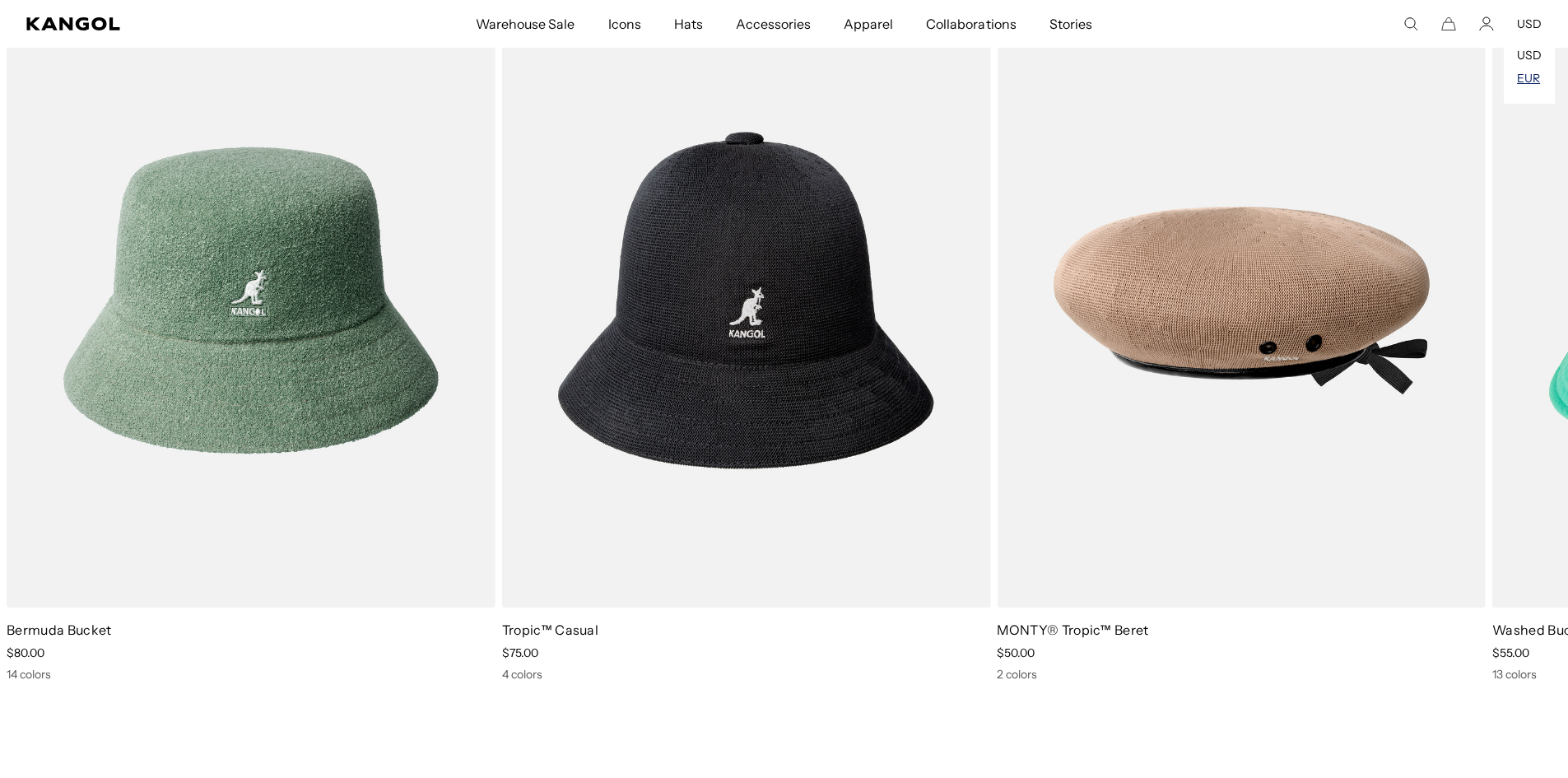 click on "EUR" at bounding box center [1529, 55] 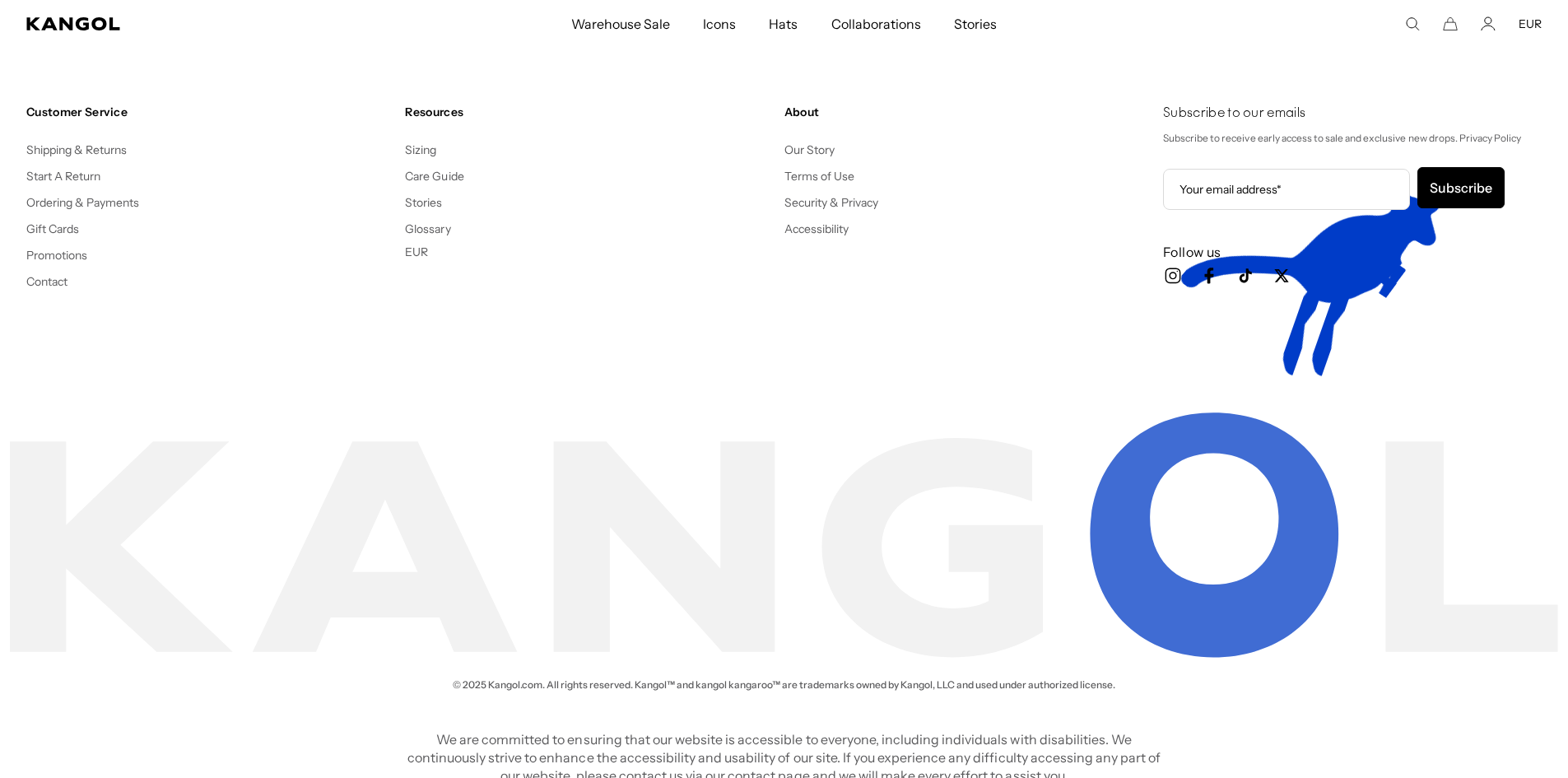 scroll, scrollTop: 4223, scrollLeft: 0, axis: vertical 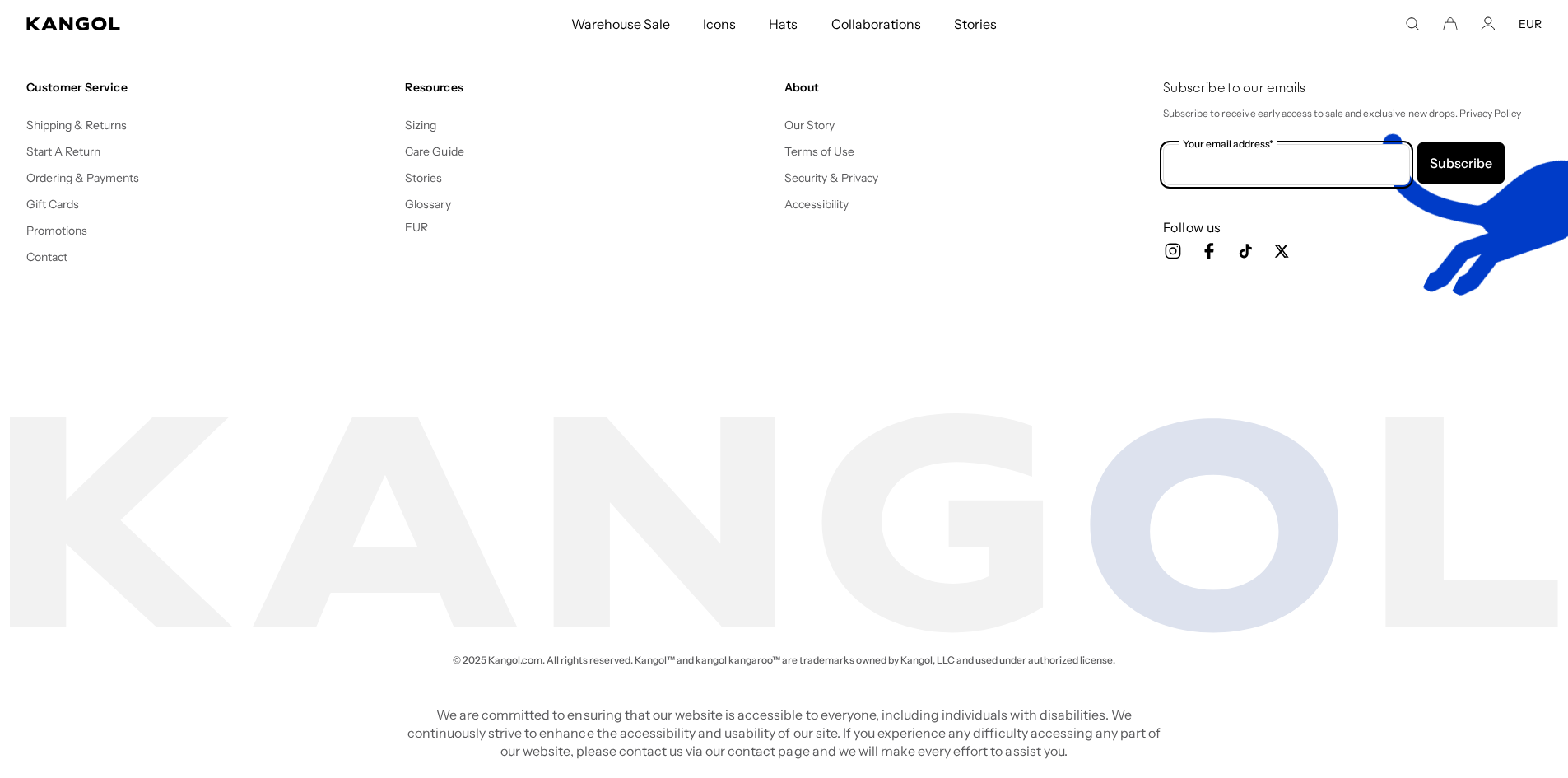 click on "Your email address*" at bounding box center [1287, 165] 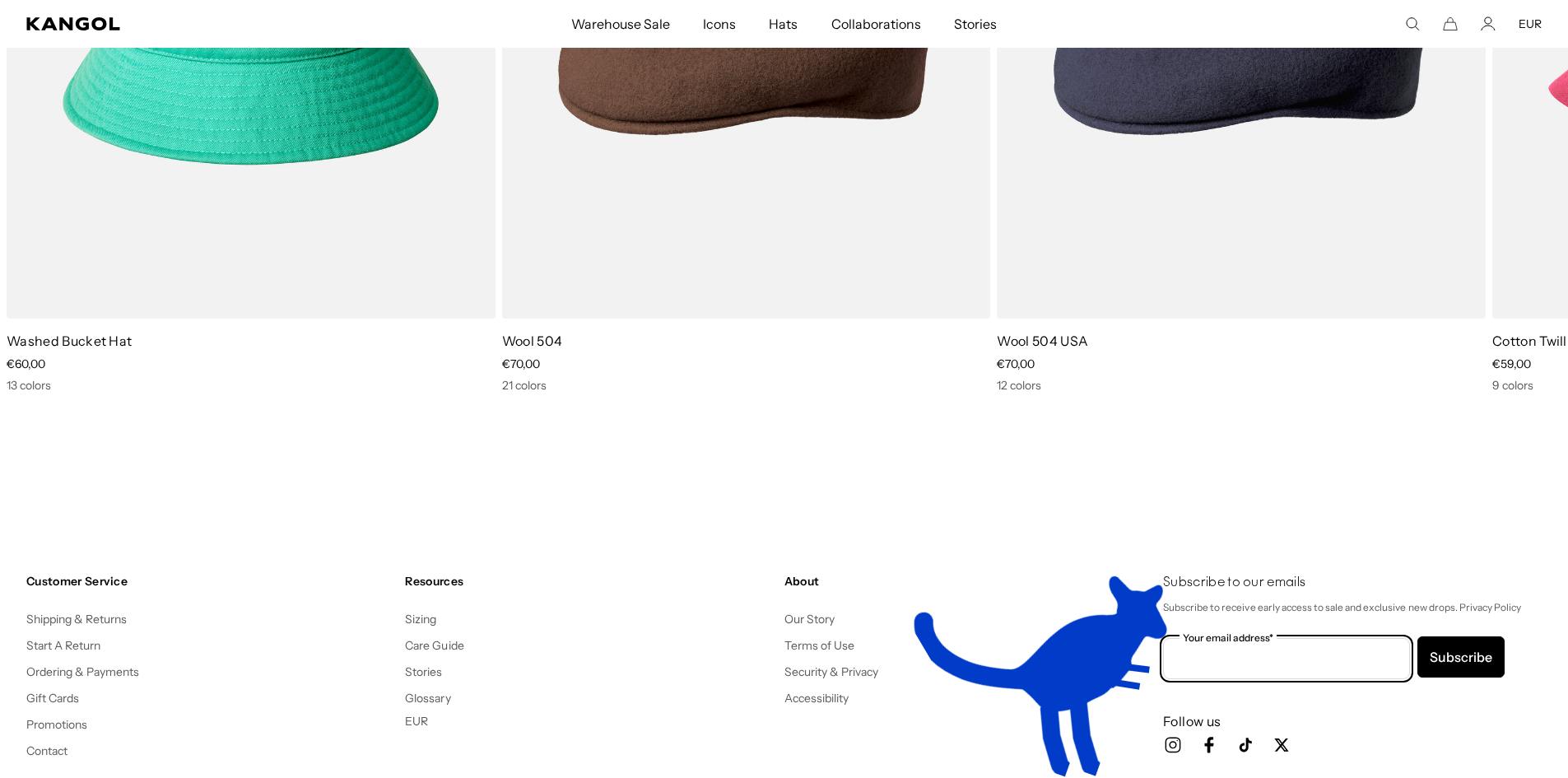 scroll, scrollTop: 3235, scrollLeft: 0, axis: vertical 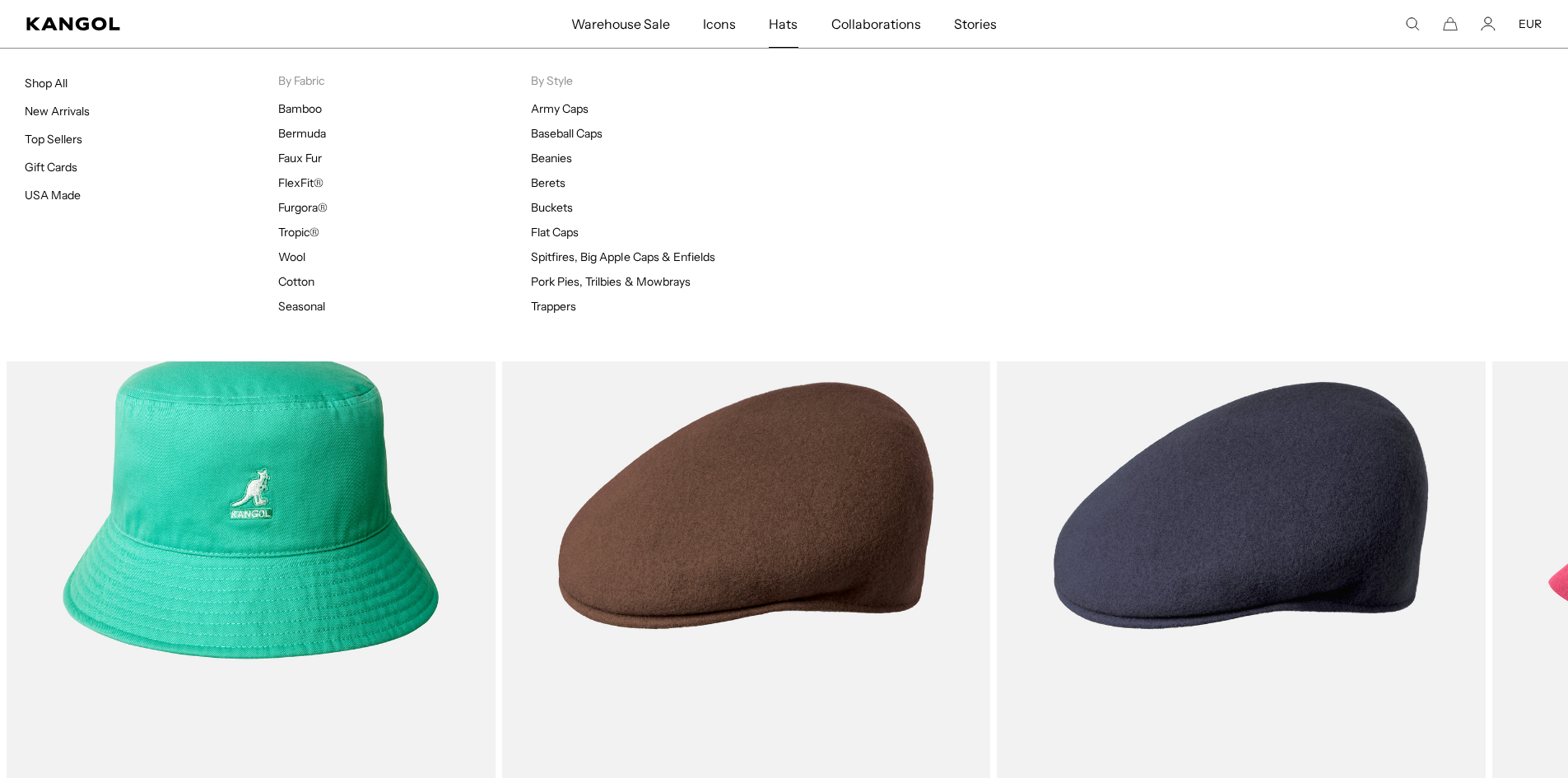 click on "Hats" at bounding box center [783, 24] 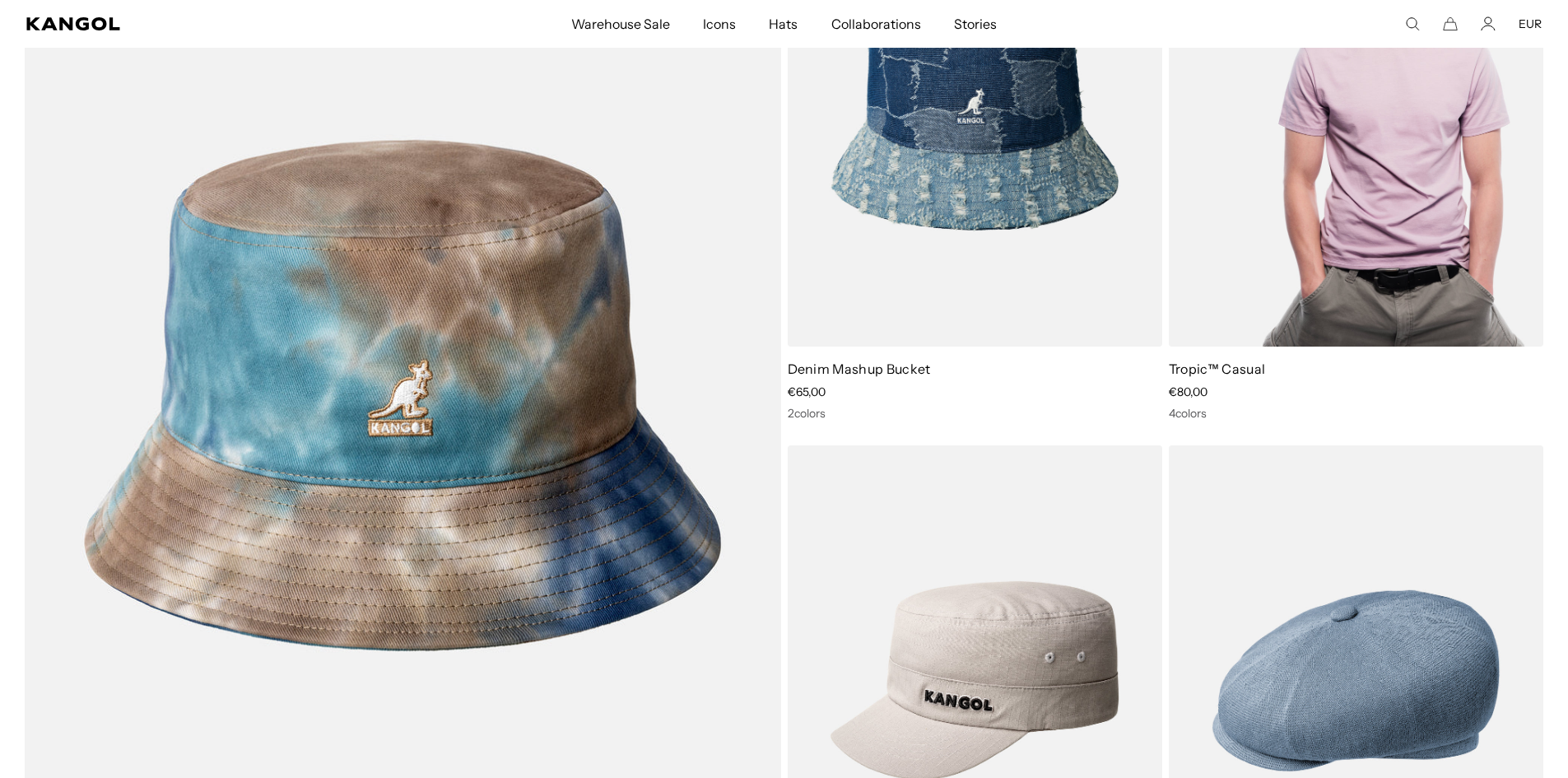 scroll, scrollTop: 1400, scrollLeft: 0, axis: vertical 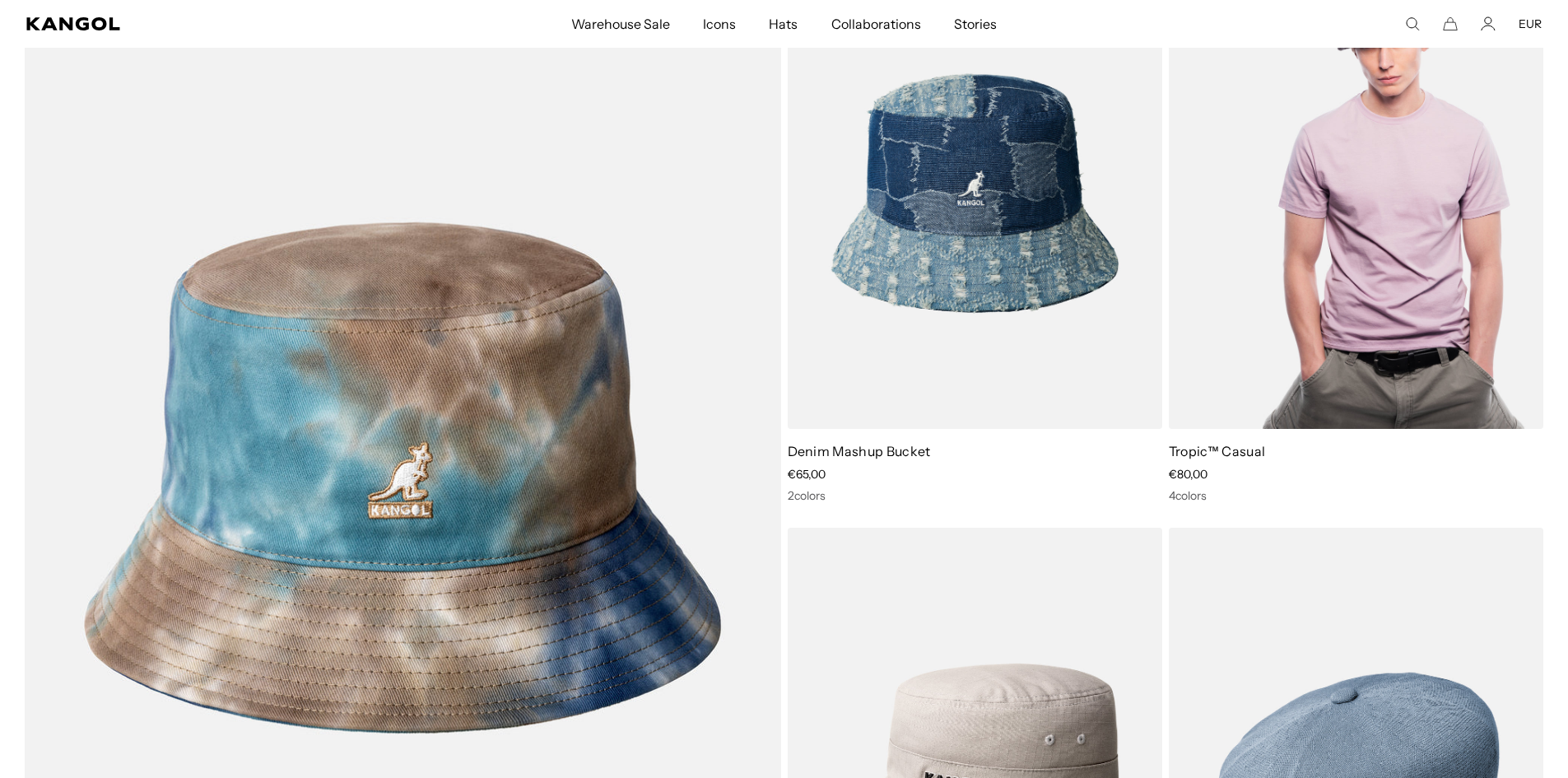 click at bounding box center [1356, 193] 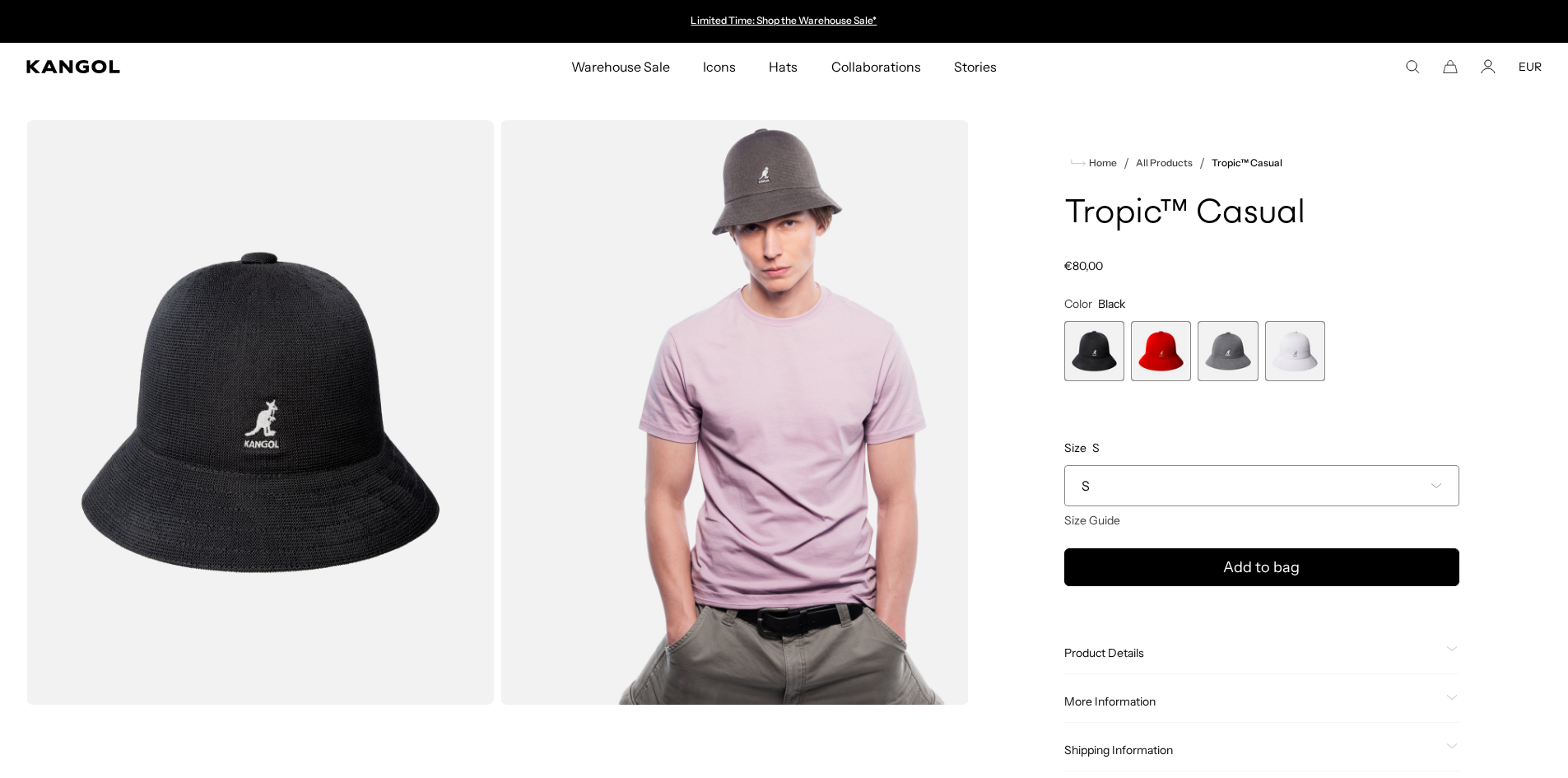 scroll, scrollTop: 0, scrollLeft: 0, axis: both 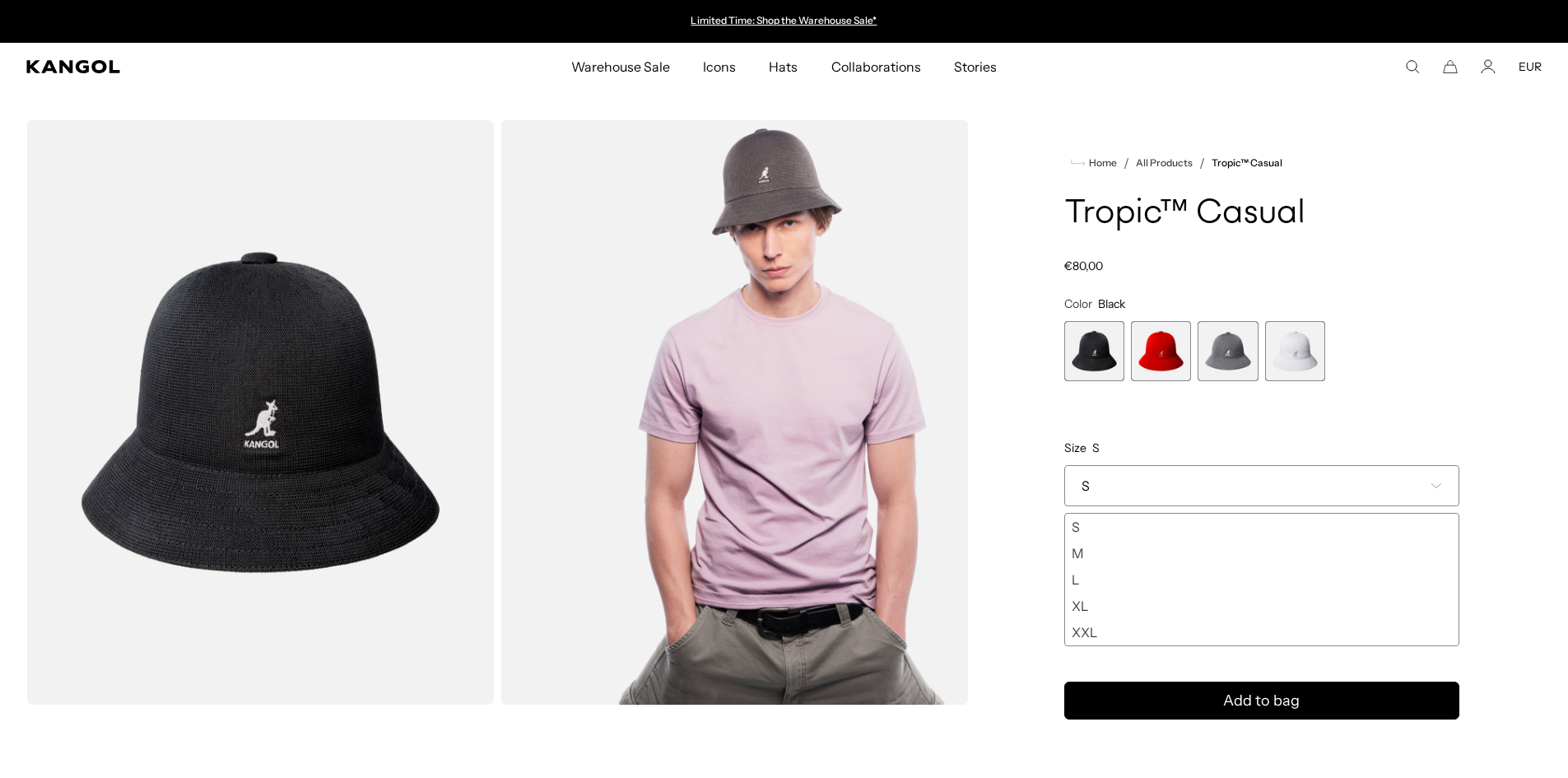 click on "M" at bounding box center (1262, 553) 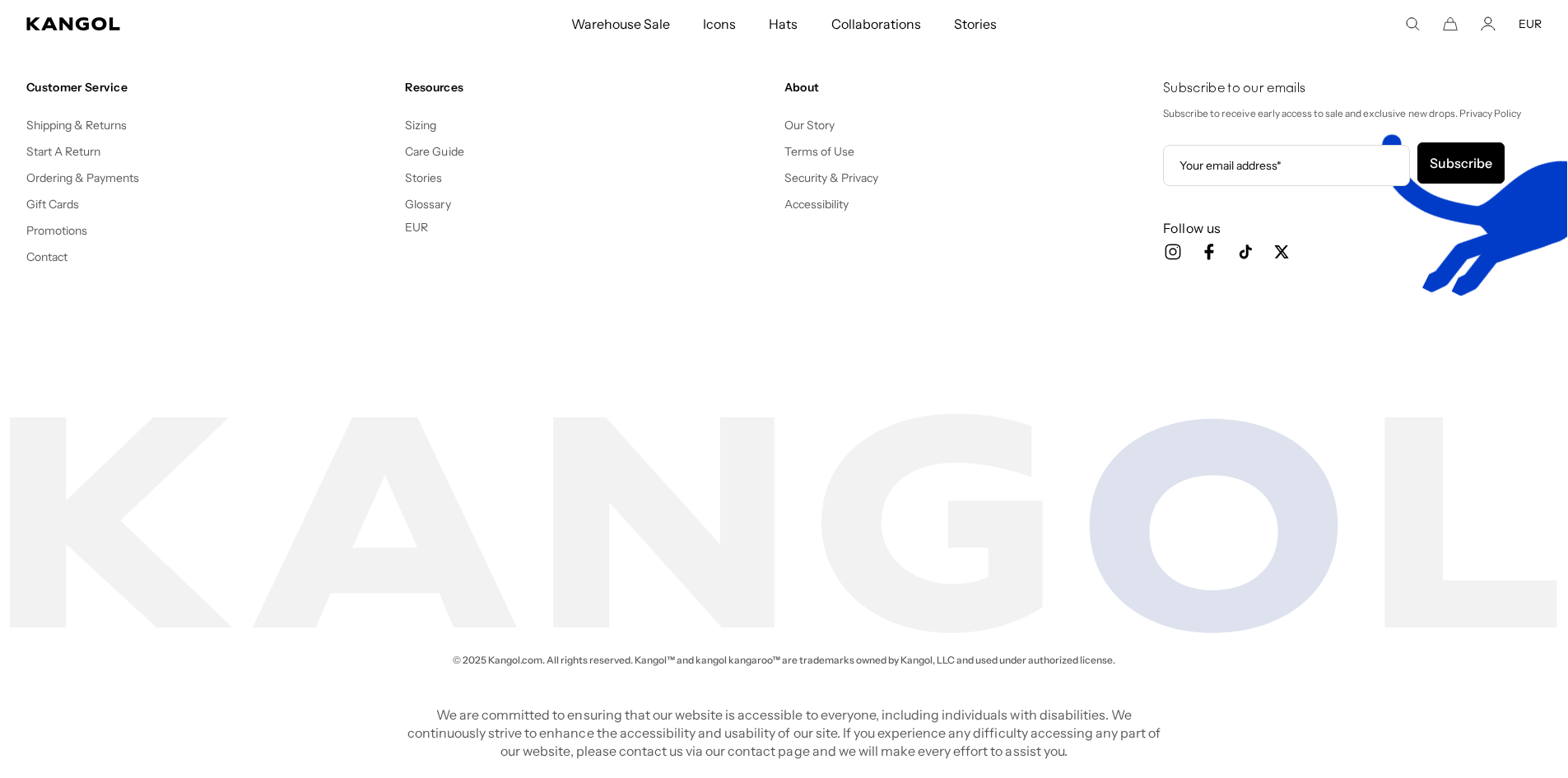 scroll, scrollTop: 3129, scrollLeft: 0, axis: vertical 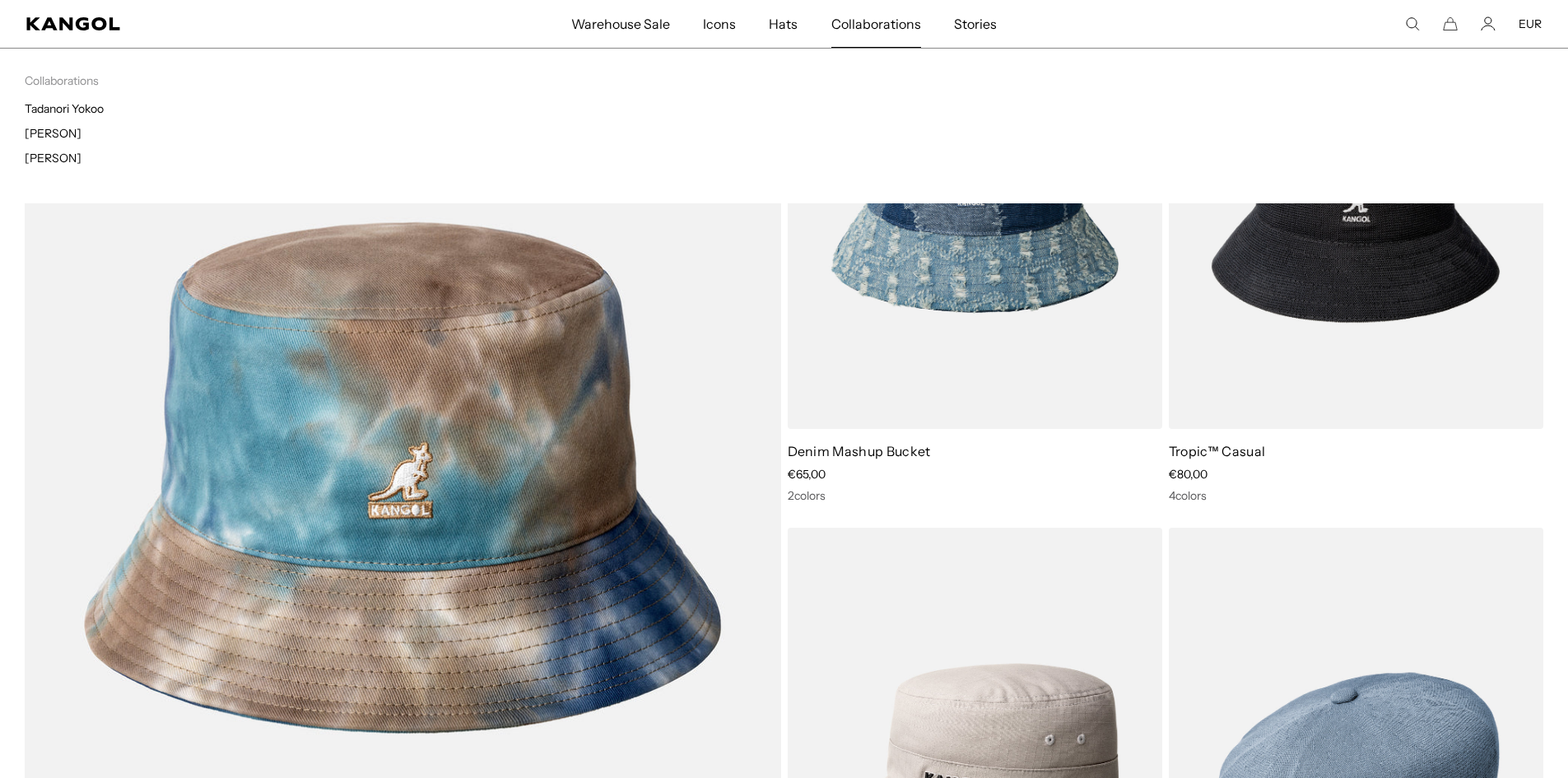 click on "Collaborations" at bounding box center (876, 24) 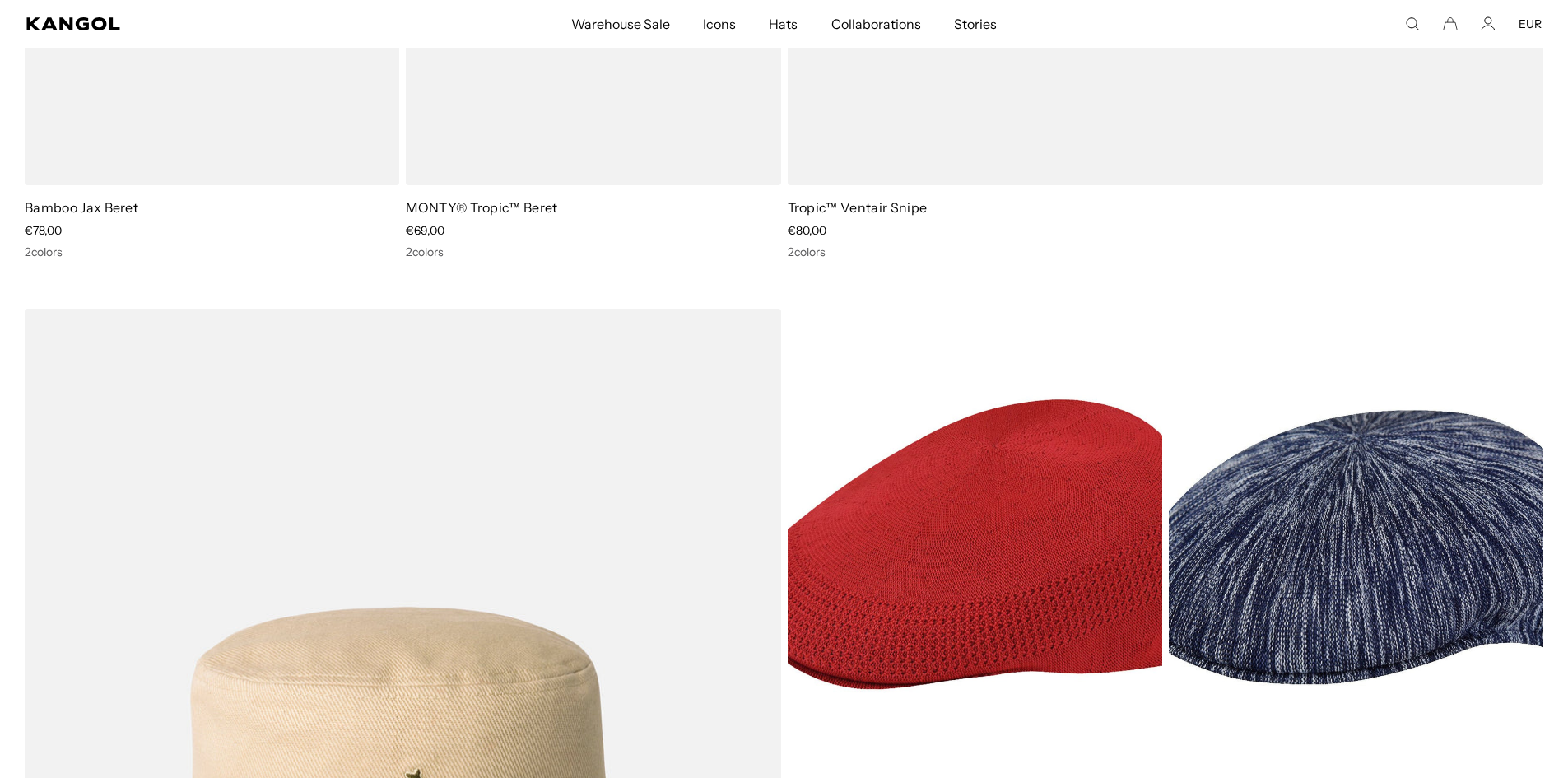 scroll, scrollTop: 3787, scrollLeft: 0, axis: vertical 